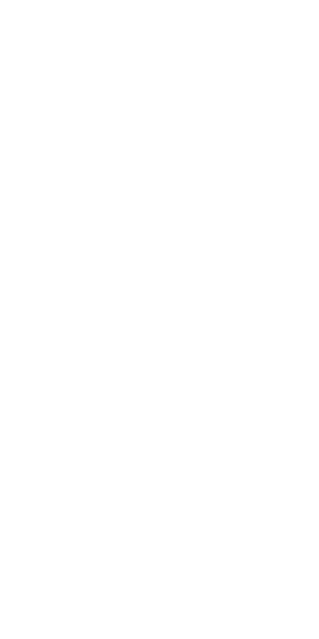 scroll, scrollTop: 0, scrollLeft: 0, axis: both 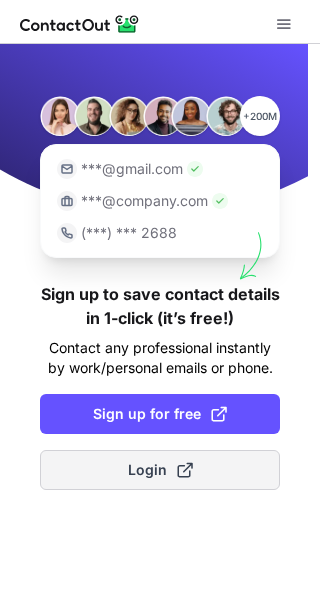 click on "Login" at bounding box center (160, 470) 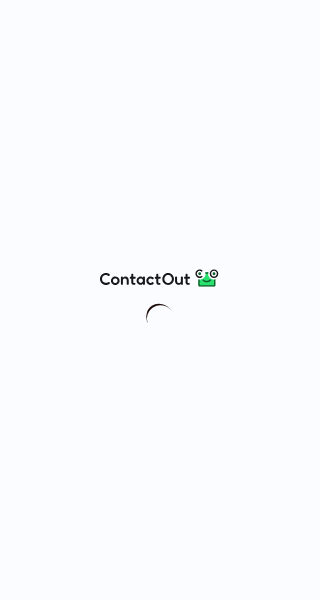 scroll, scrollTop: 0, scrollLeft: 0, axis: both 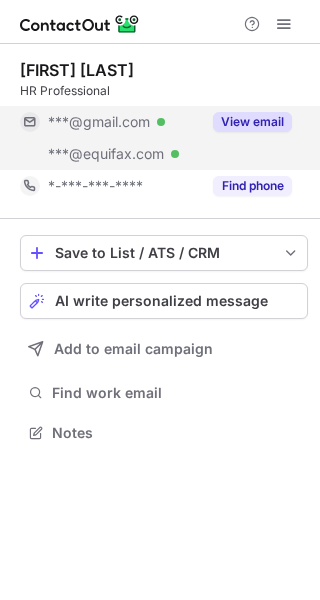 click on "View email" at bounding box center (252, 122) 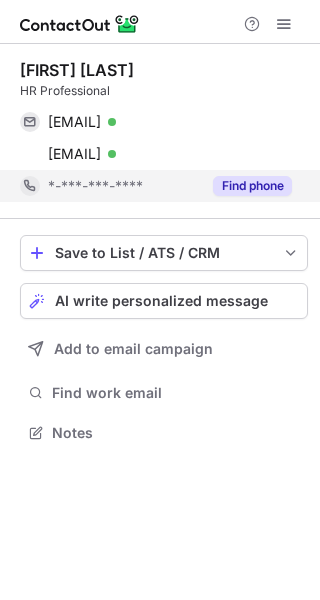 click on "Find phone" at bounding box center (252, 186) 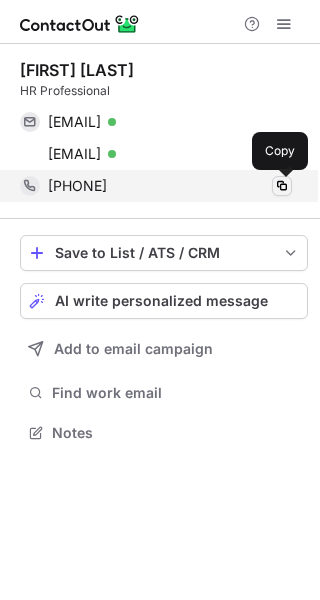 click at bounding box center (282, 186) 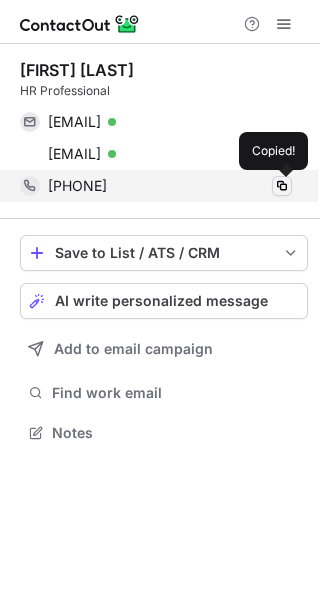 type 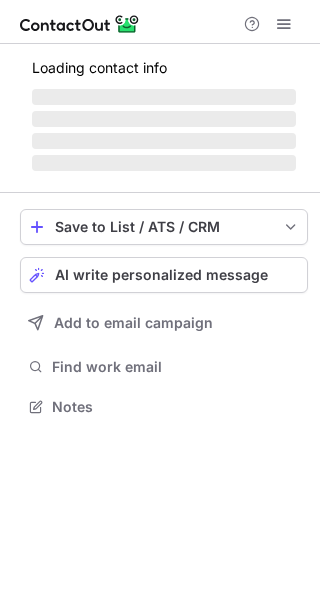 scroll, scrollTop: 0, scrollLeft: 0, axis: both 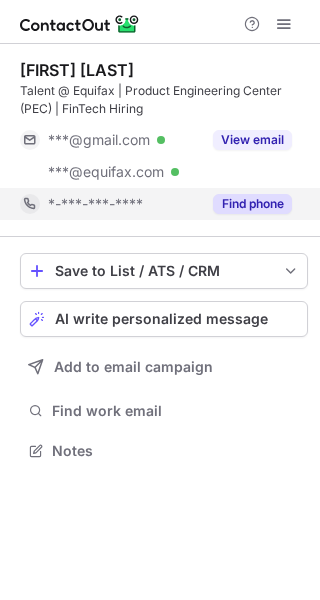 click on "Find phone" at bounding box center (252, 204) 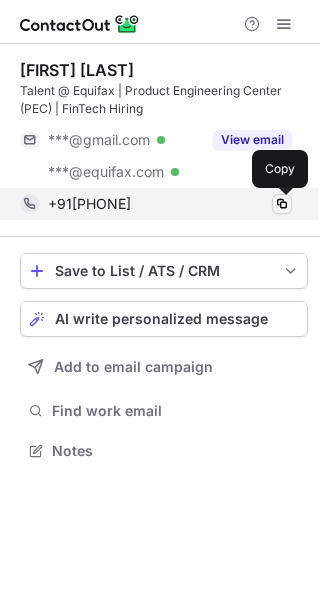 click at bounding box center (282, 204) 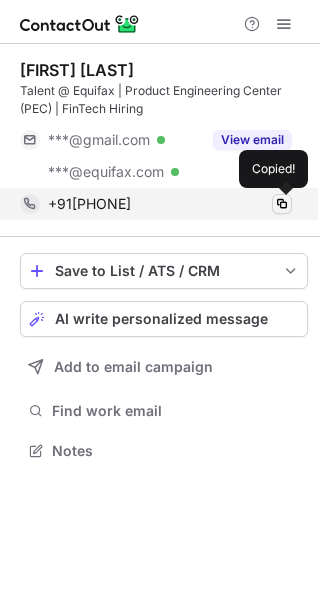 type 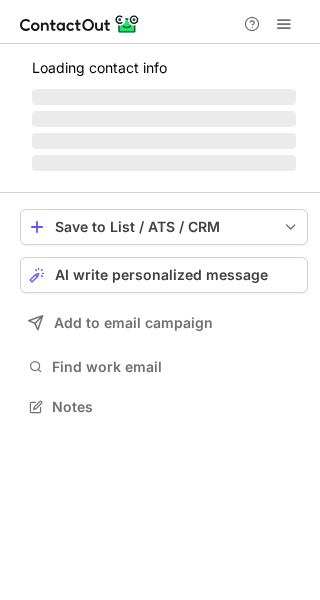 scroll, scrollTop: 0, scrollLeft: 0, axis: both 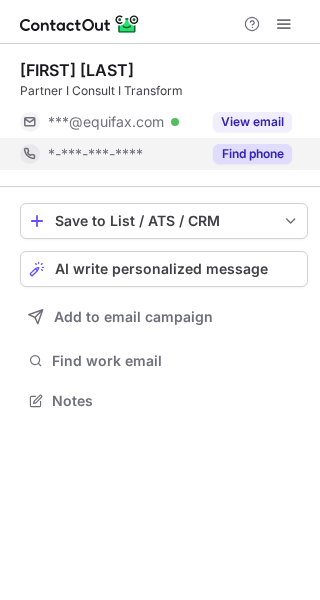 click on "Find phone" at bounding box center [252, 154] 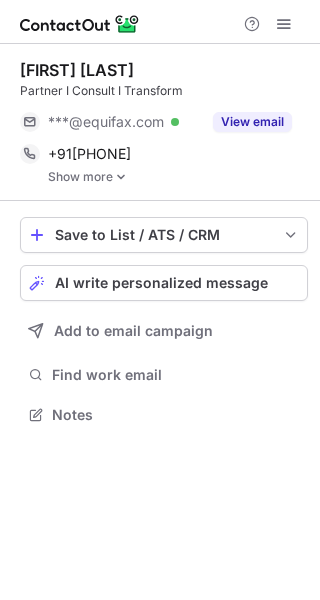 scroll, scrollTop: 9, scrollLeft: 10, axis: both 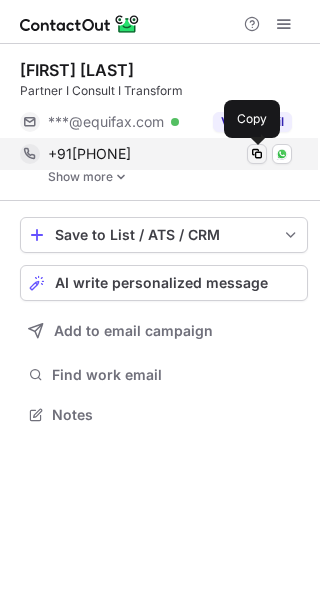 click at bounding box center (257, 154) 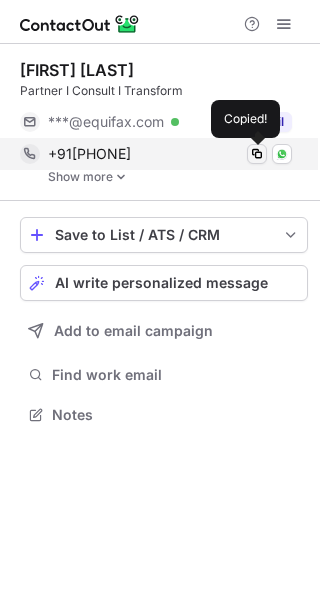 type 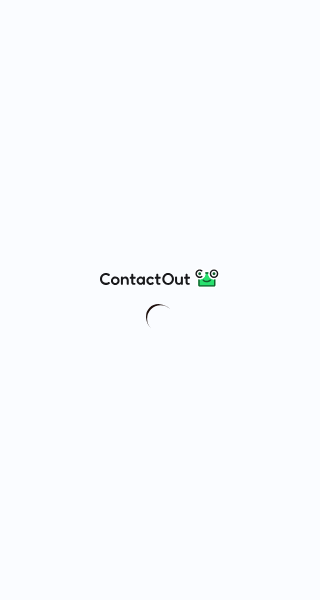 scroll, scrollTop: 0, scrollLeft: 0, axis: both 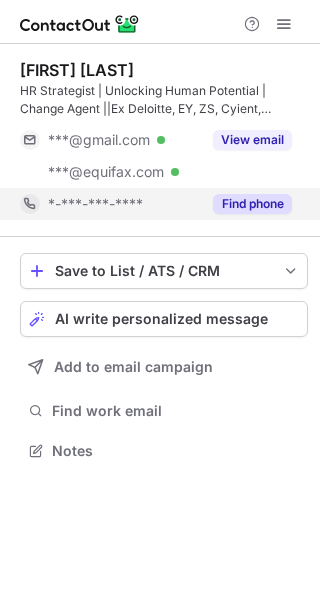 click on "Find phone" at bounding box center [252, 204] 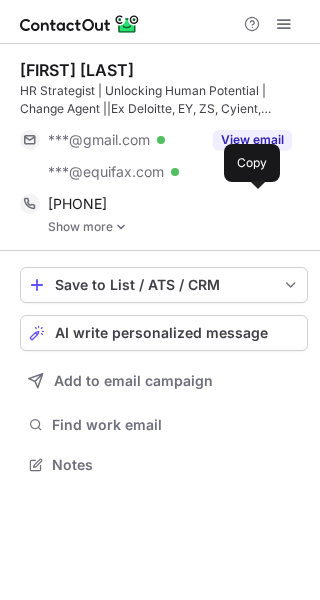 scroll, scrollTop: 9, scrollLeft: 10, axis: both 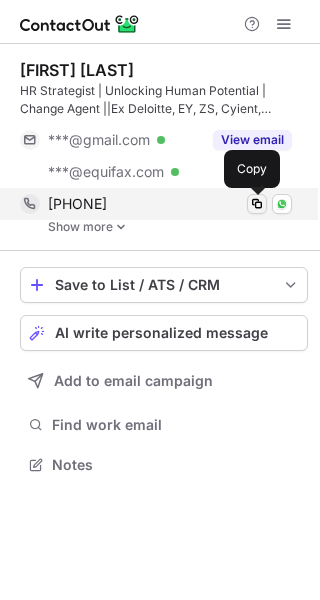 click at bounding box center [257, 204] 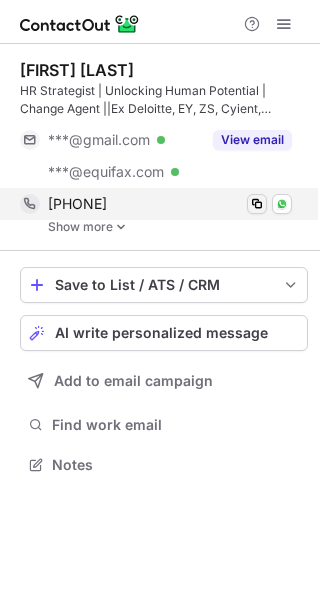 type 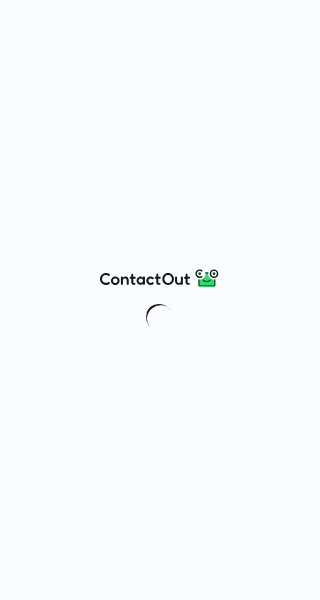 scroll, scrollTop: 0, scrollLeft: 0, axis: both 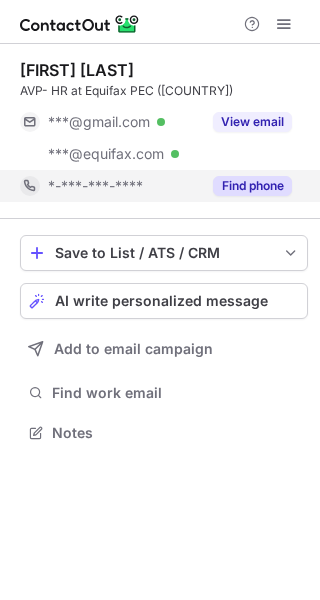 click on "Find phone" at bounding box center (252, 186) 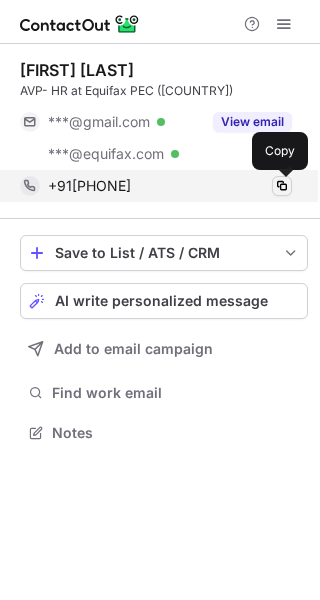 click at bounding box center (282, 186) 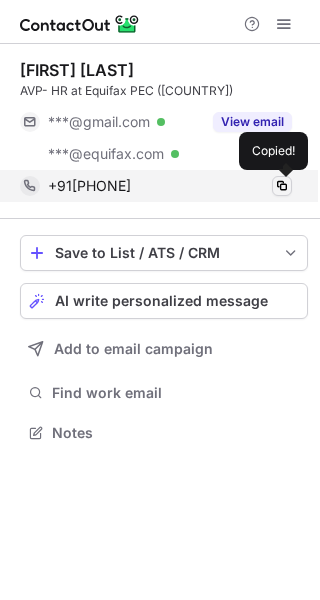 type 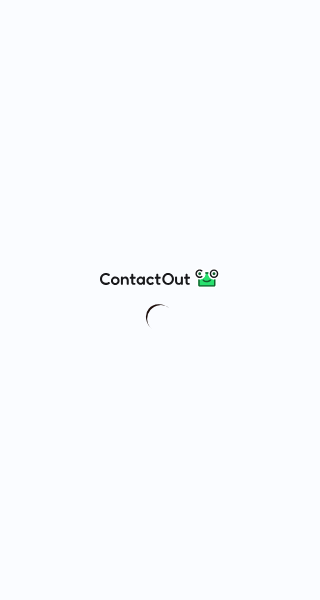 scroll, scrollTop: 0, scrollLeft: 0, axis: both 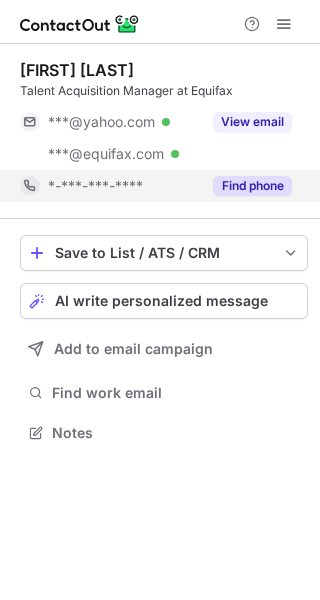 click on "Find phone" at bounding box center (252, 186) 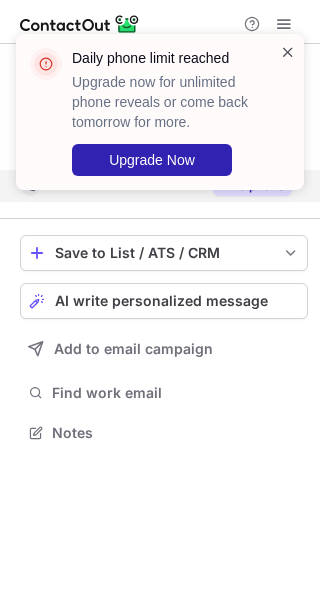 click at bounding box center [288, 52] 